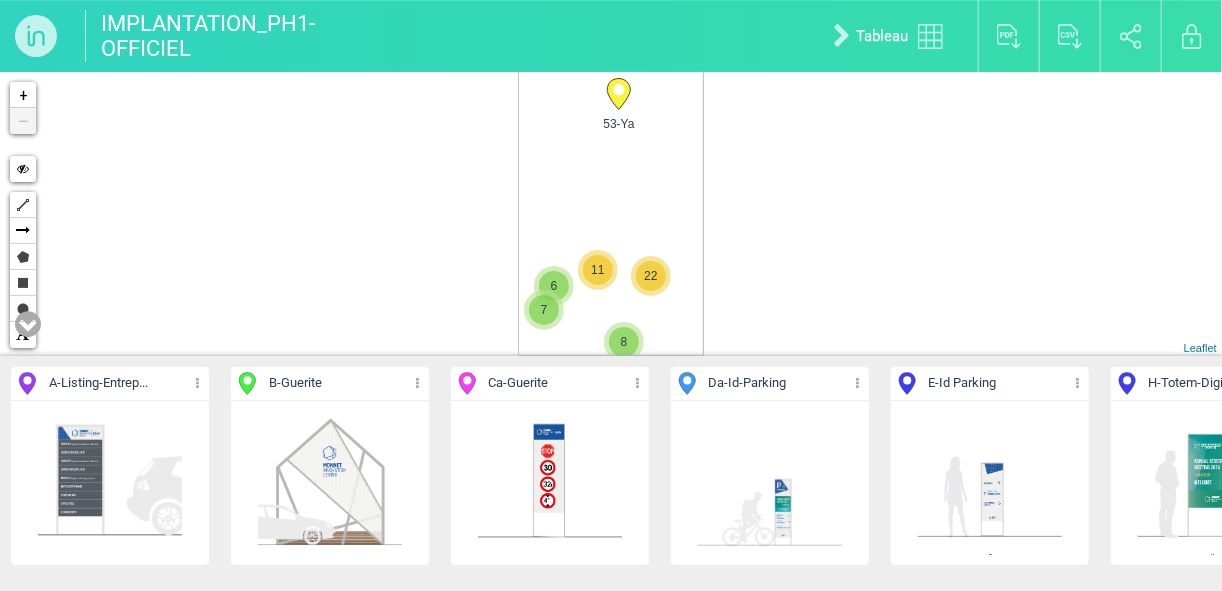 scroll, scrollTop: 0, scrollLeft: 0, axis: both 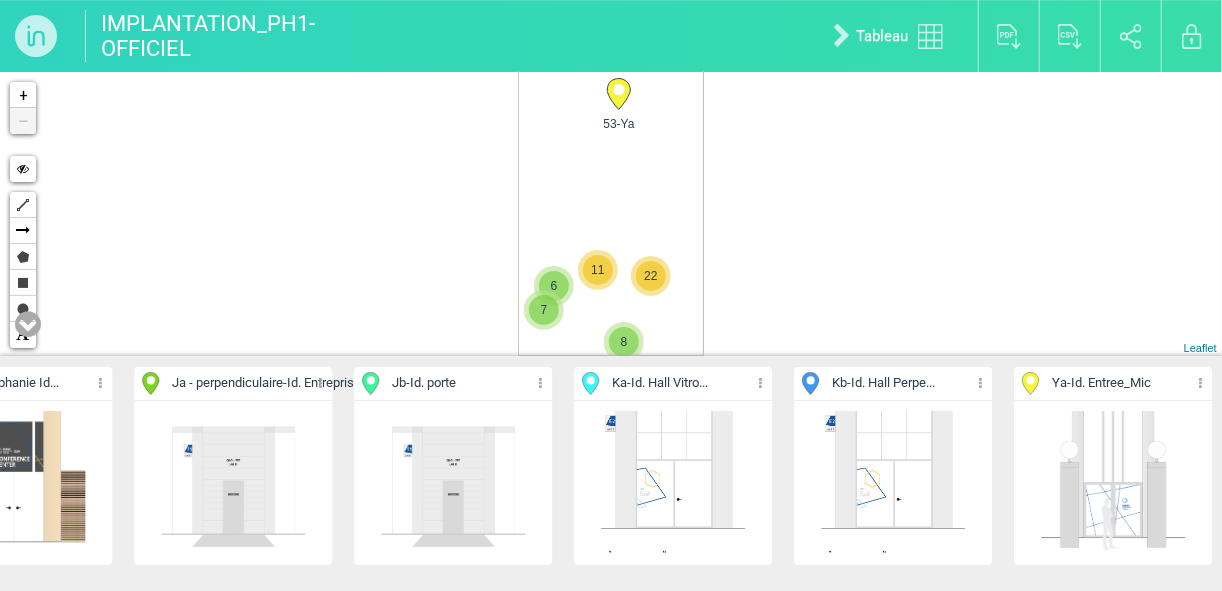 click at bounding box center [893, 483] 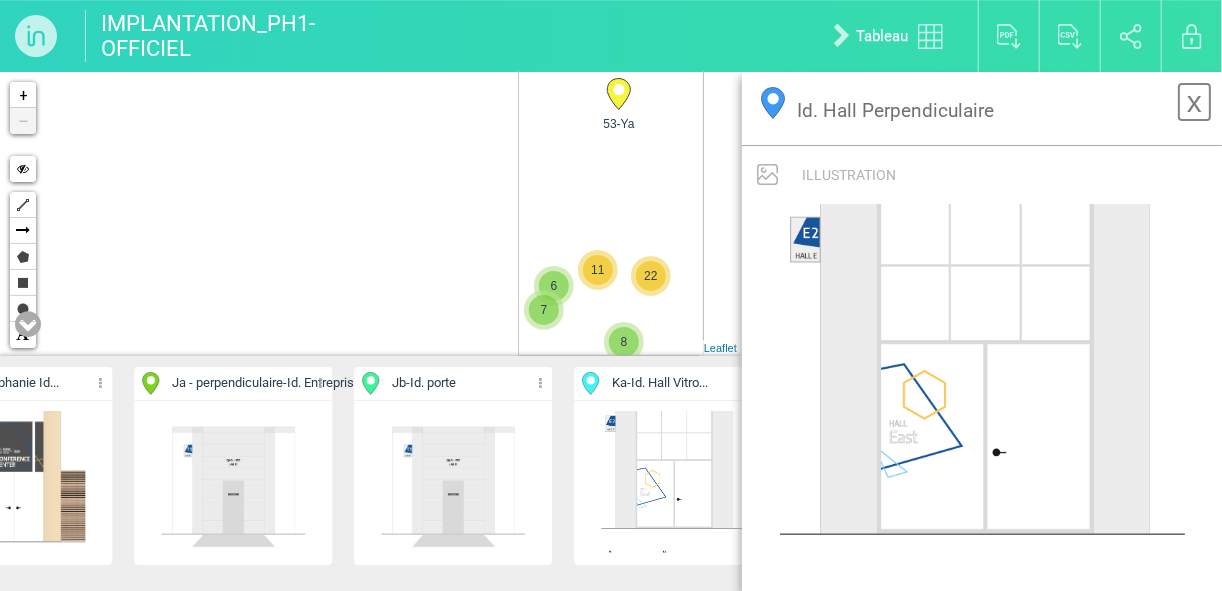 click on "x" at bounding box center (1194, 102) 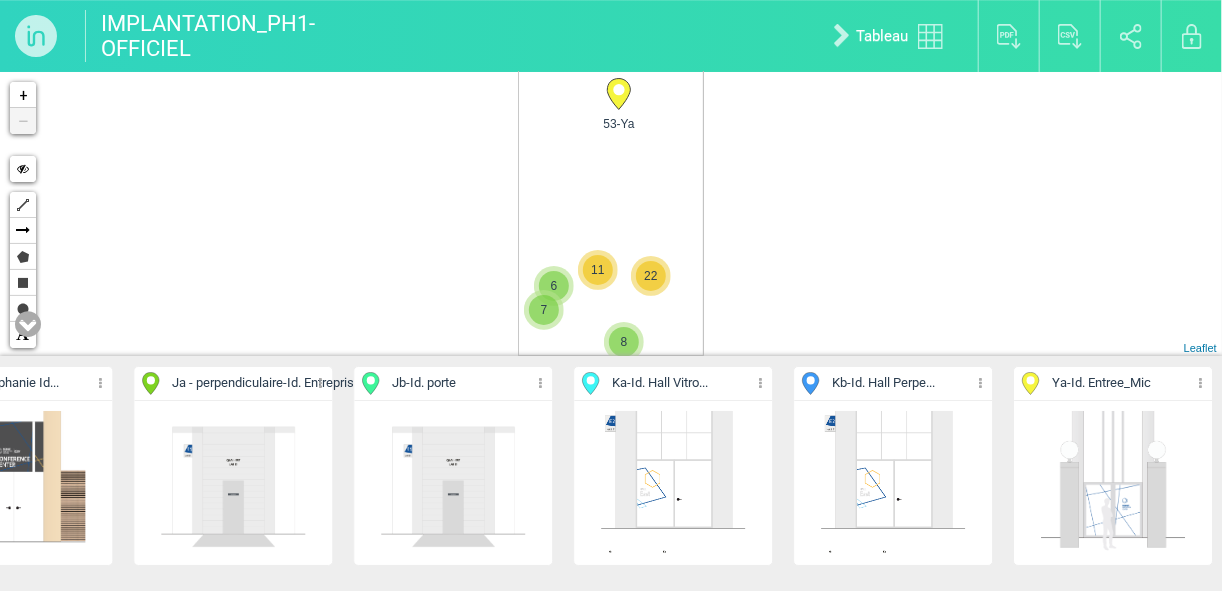 click at bounding box center (980, 383) 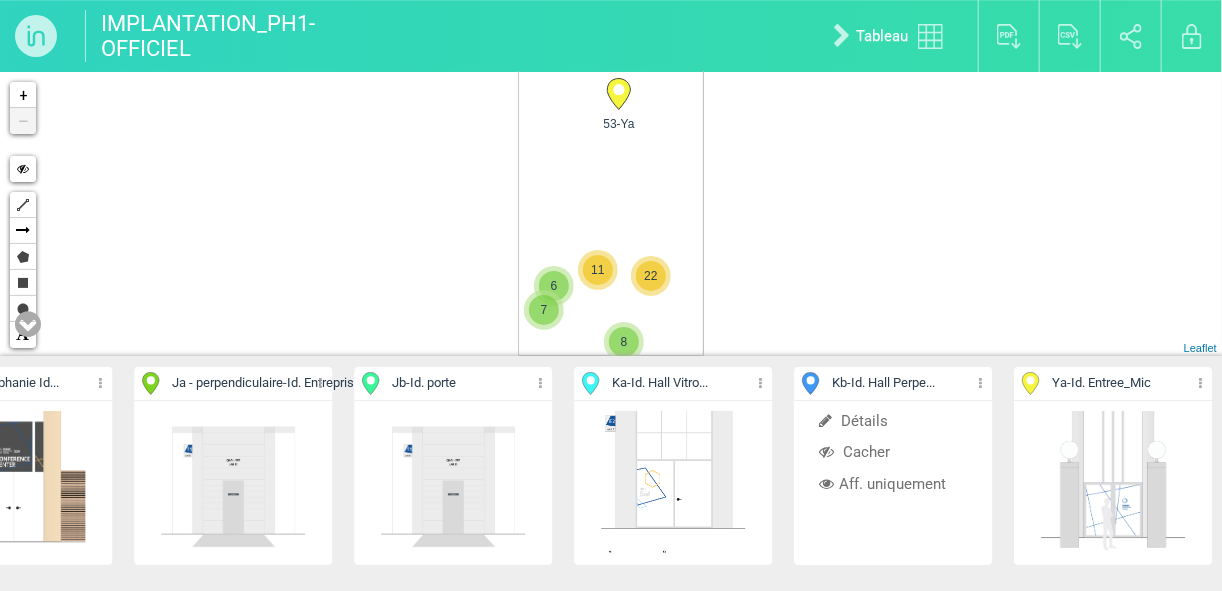 click on "Aff. uniquement" at bounding box center [893, 484] 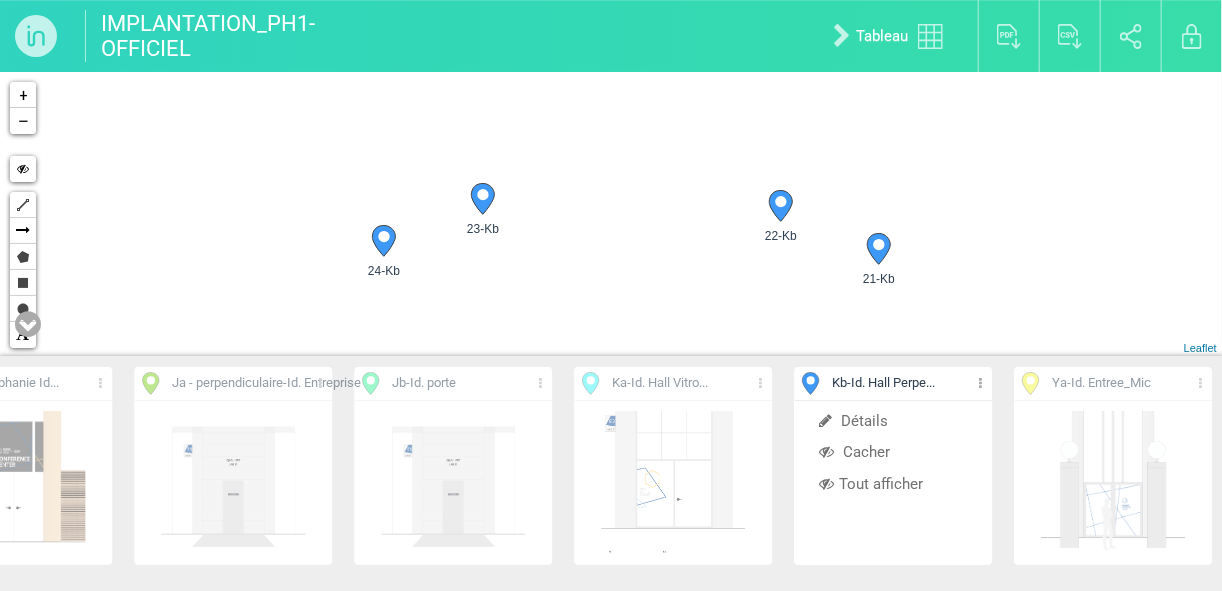drag, startPoint x: 661, startPoint y: 280, endPoint x: 633, endPoint y: 146, distance: 136.89412 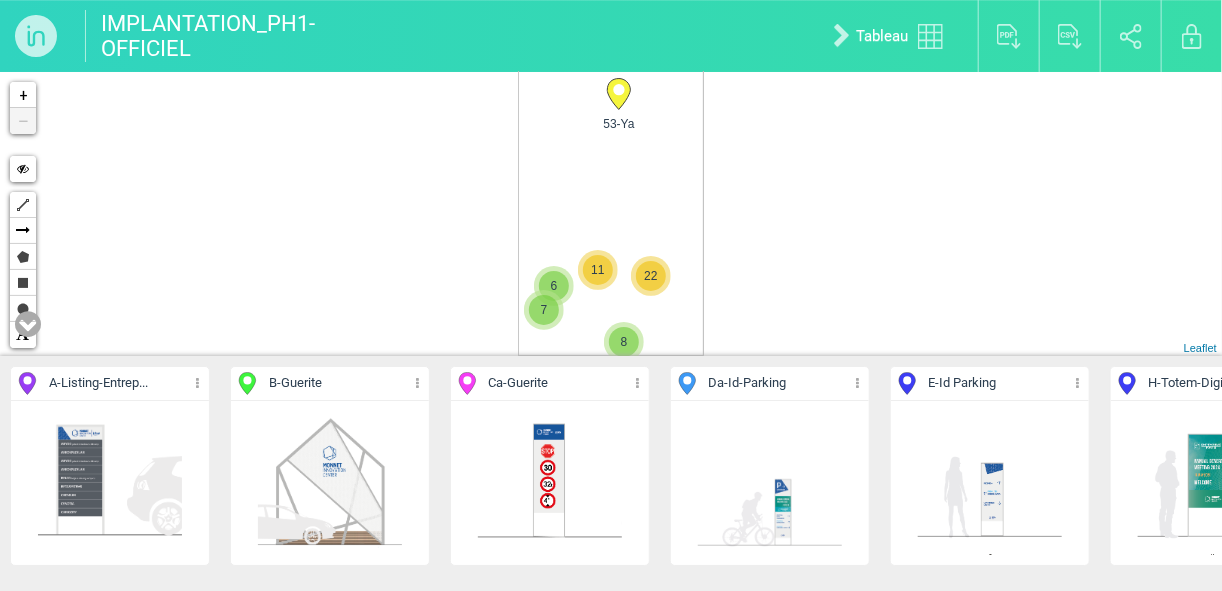 scroll, scrollTop: 0, scrollLeft: 0, axis: both 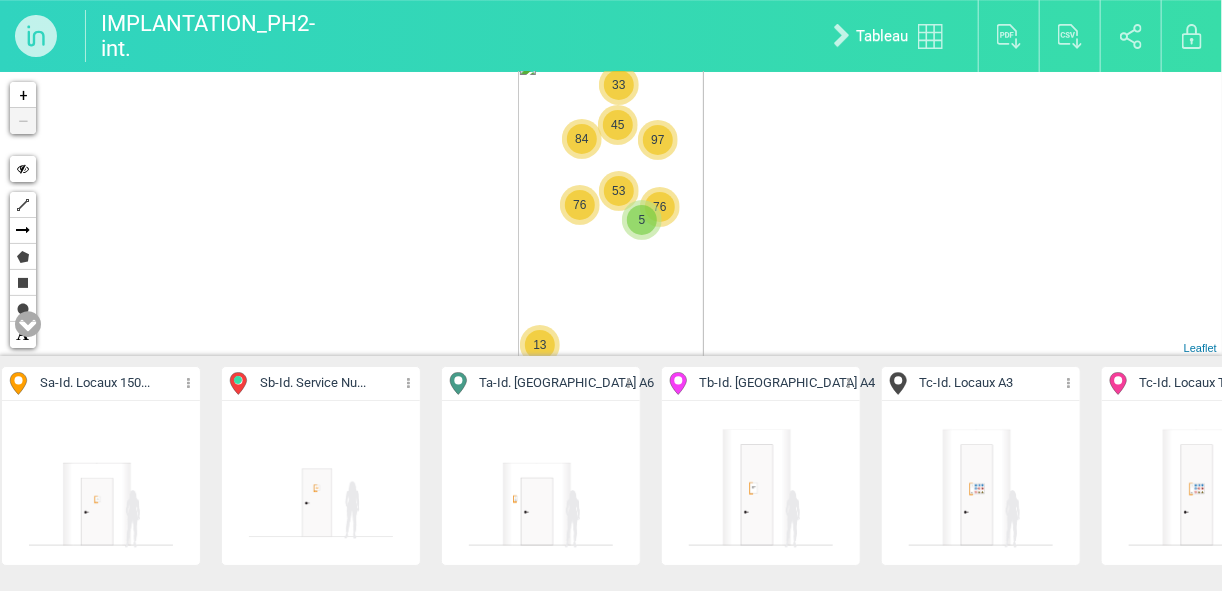 click at bounding box center [321, 483] 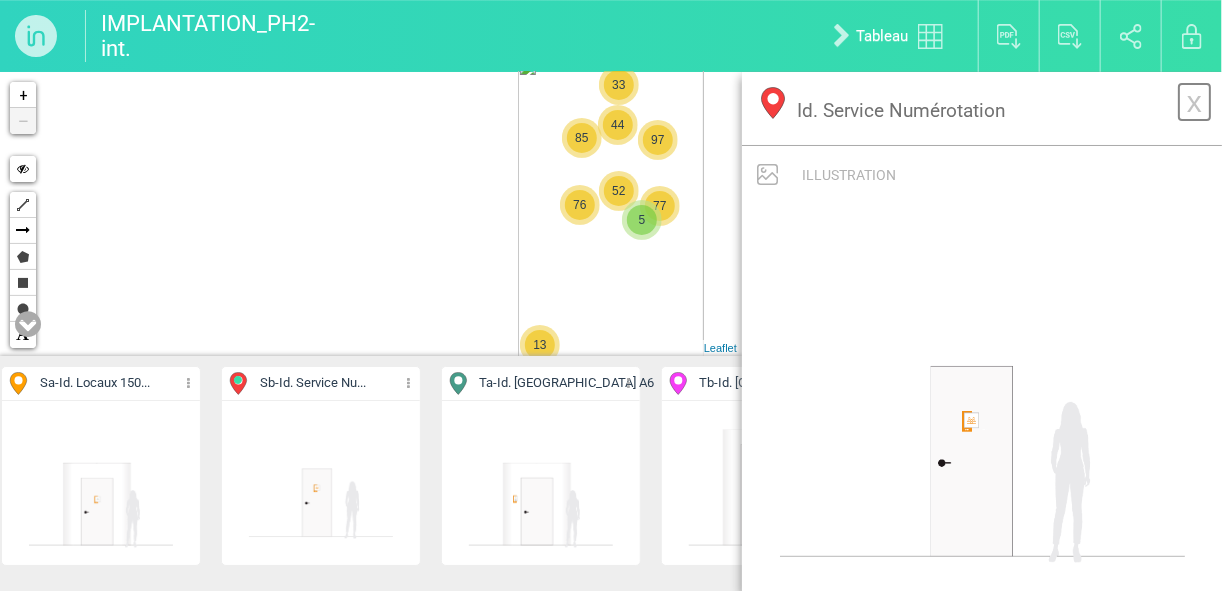 drag, startPoint x: 1196, startPoint y: 103, endPoint x: 574, endPoint y: 240, distance: 636.90894 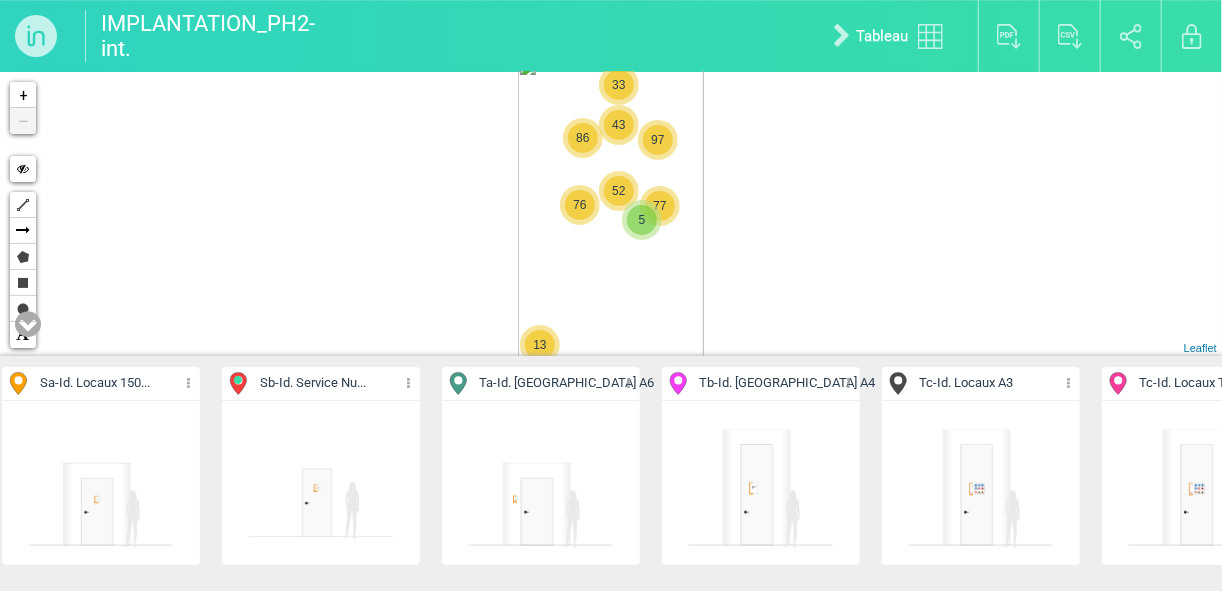 click at bounding box center (408, 383) 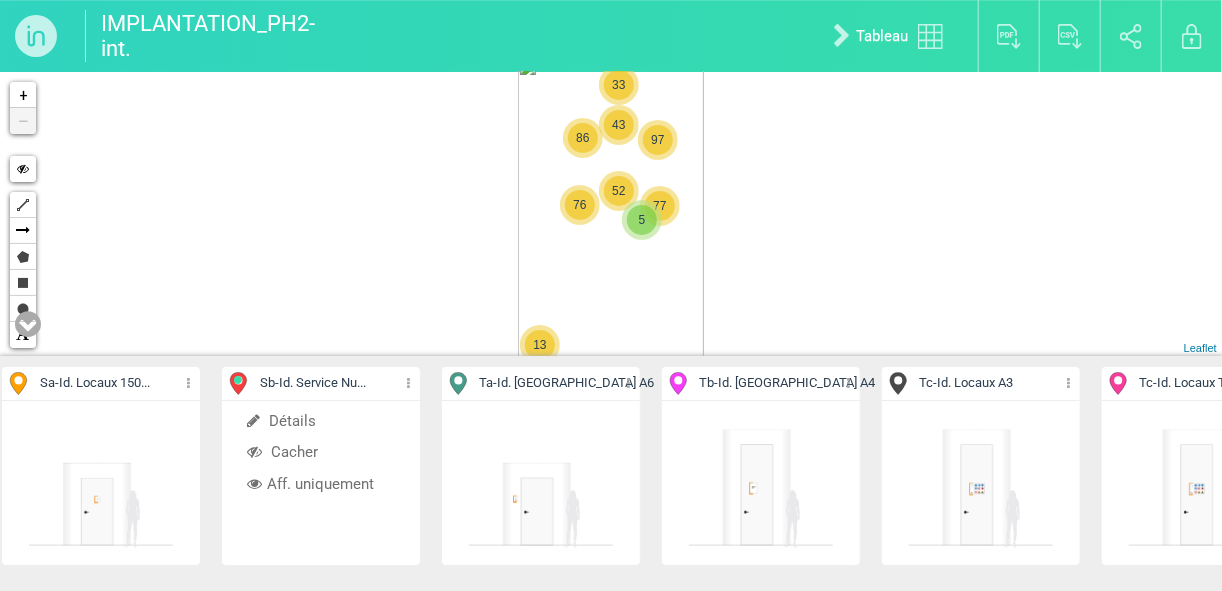click on "Aff. uniquement" at bounding box center [321, 484] 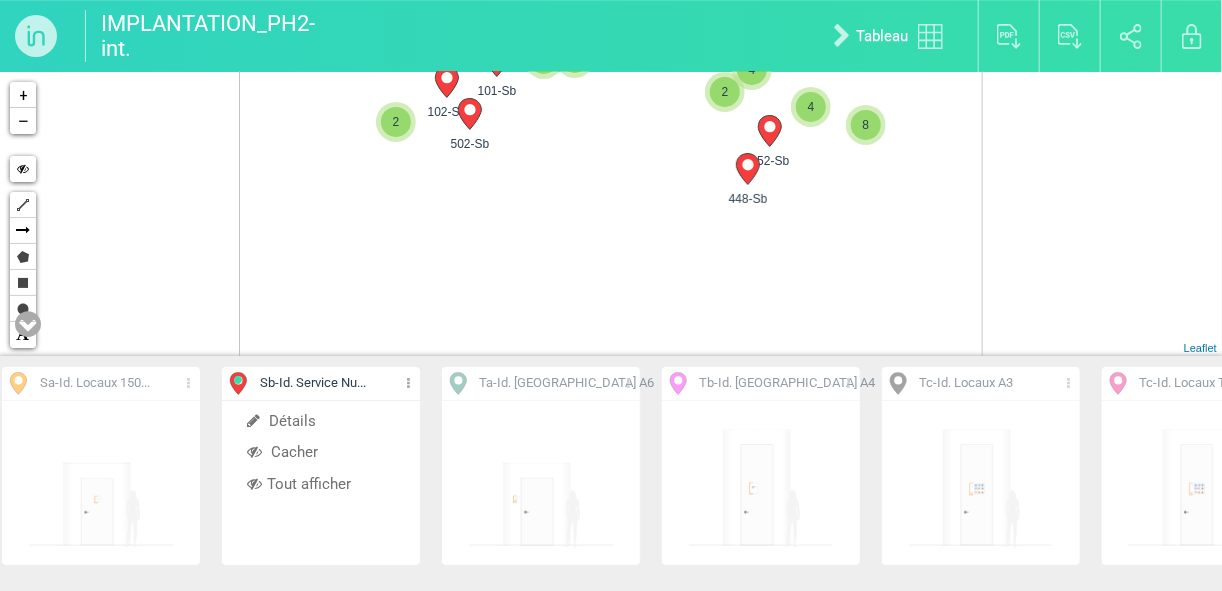 drag, startPoint x: 636, startPoint y: 187, endPoint x: 666, endPoint y: 310, distance: 126.60569 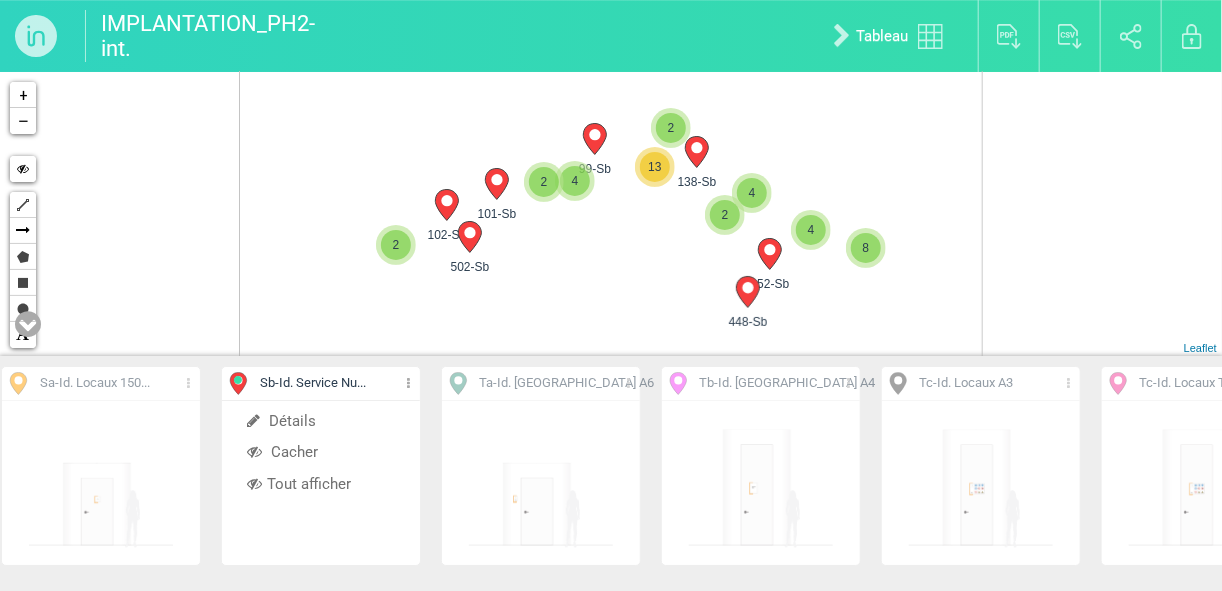 drag, startPoint x: 637, startPoint y: 237, endPoint x: 721, endPoint y: 301, distance: 105.60303 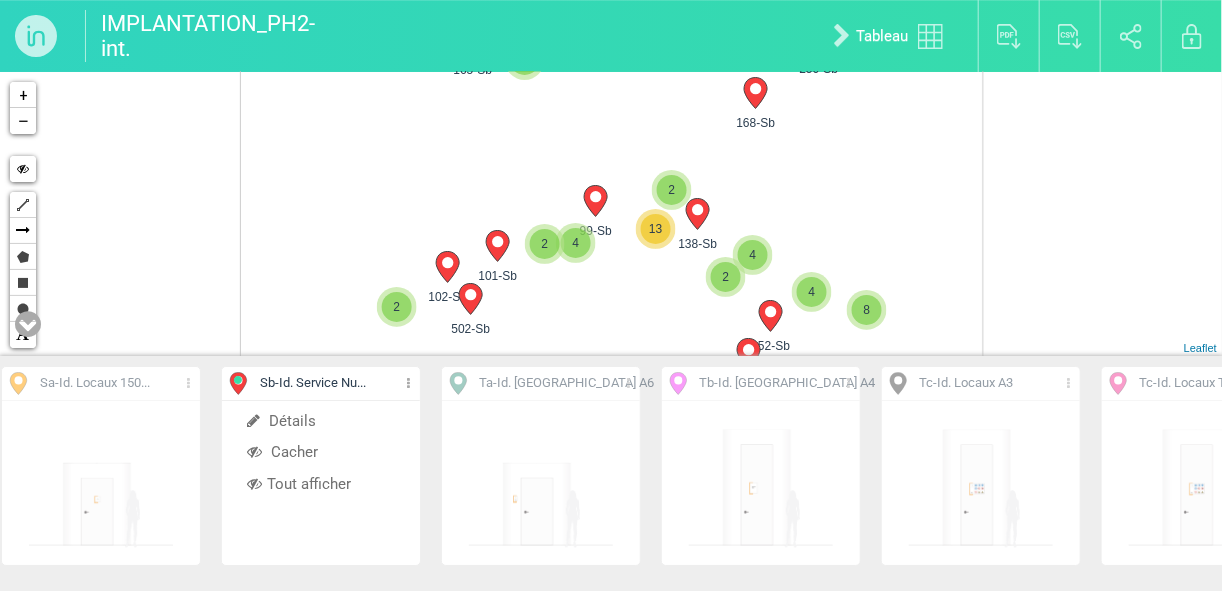 drag, startPoint x: 664, startPoint y: 155, endPoint x: 686, endPoint y: 280, distance: 126.921234 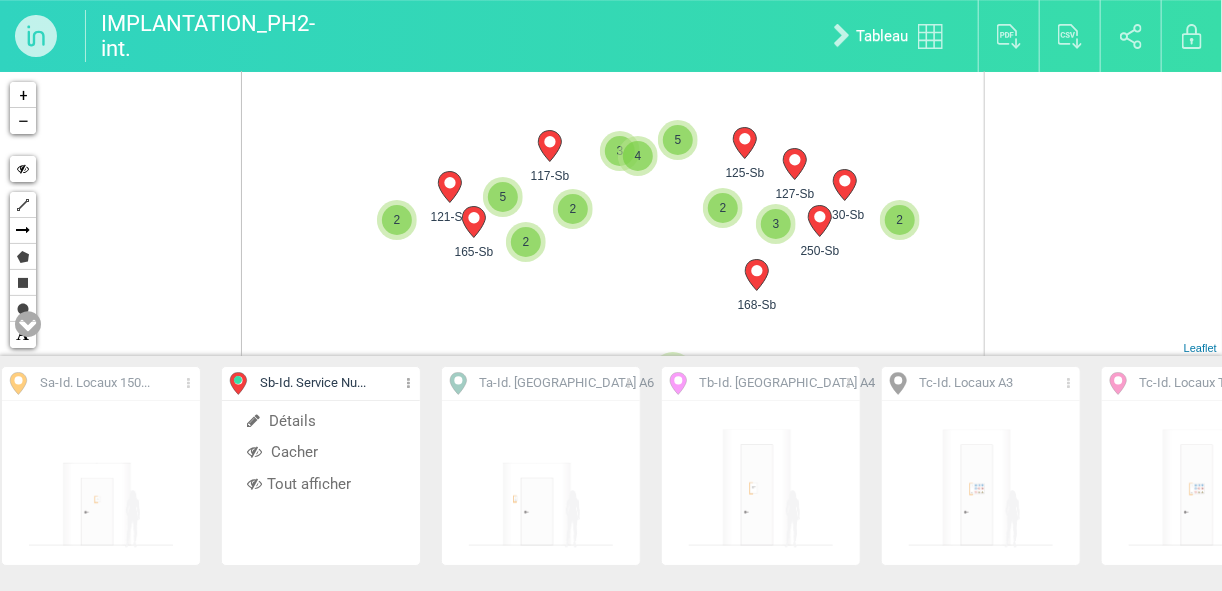 drag, startPoint x: 642, startPoint y: 205, endPoint x: 643, endPoint y: 256, distance: 51.009804 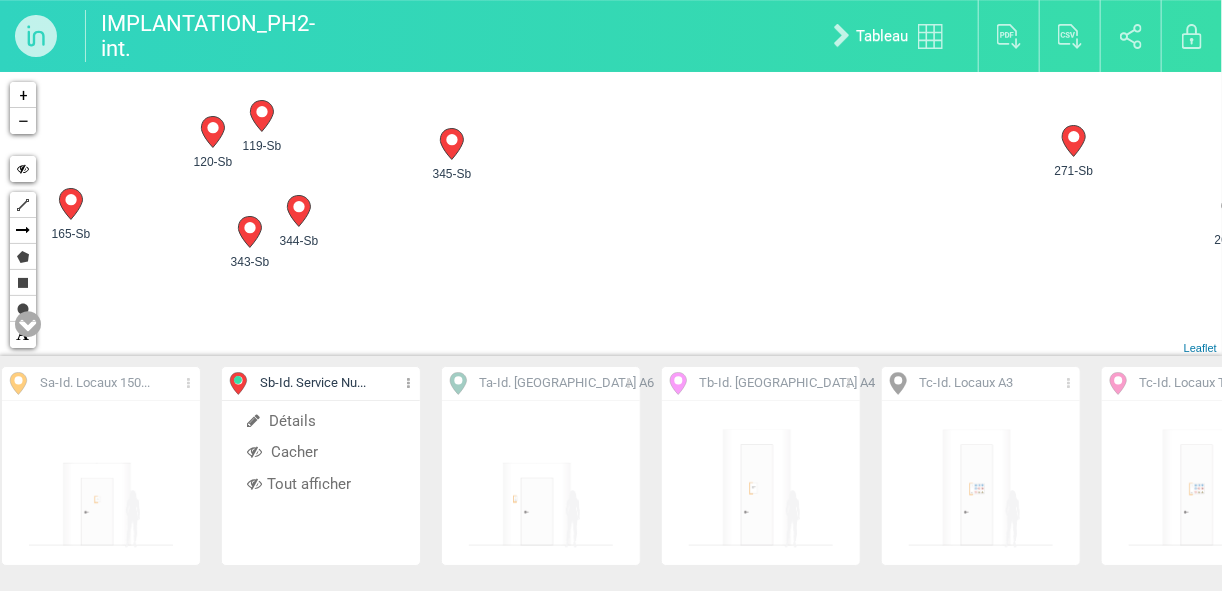 drag, startPoint x: 610, startPoint y: 223, endPoint x: 757, endPoint y: 207, distance: 147.86818 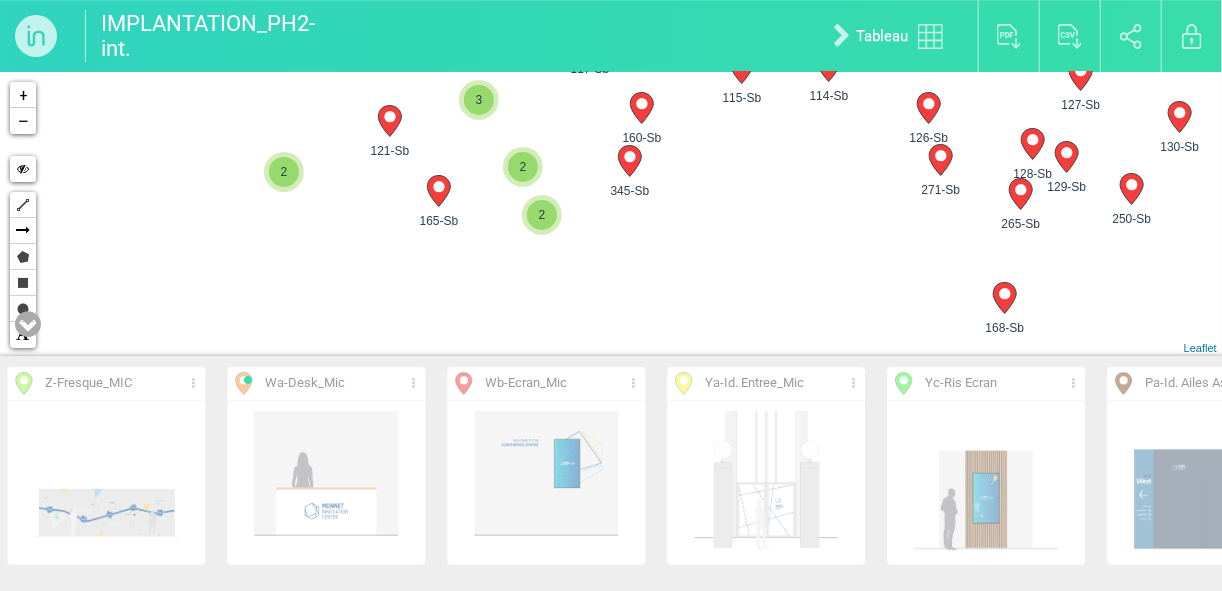 scroll, scrollTop: 0, scrollLeft: 1552, axis: horizontal 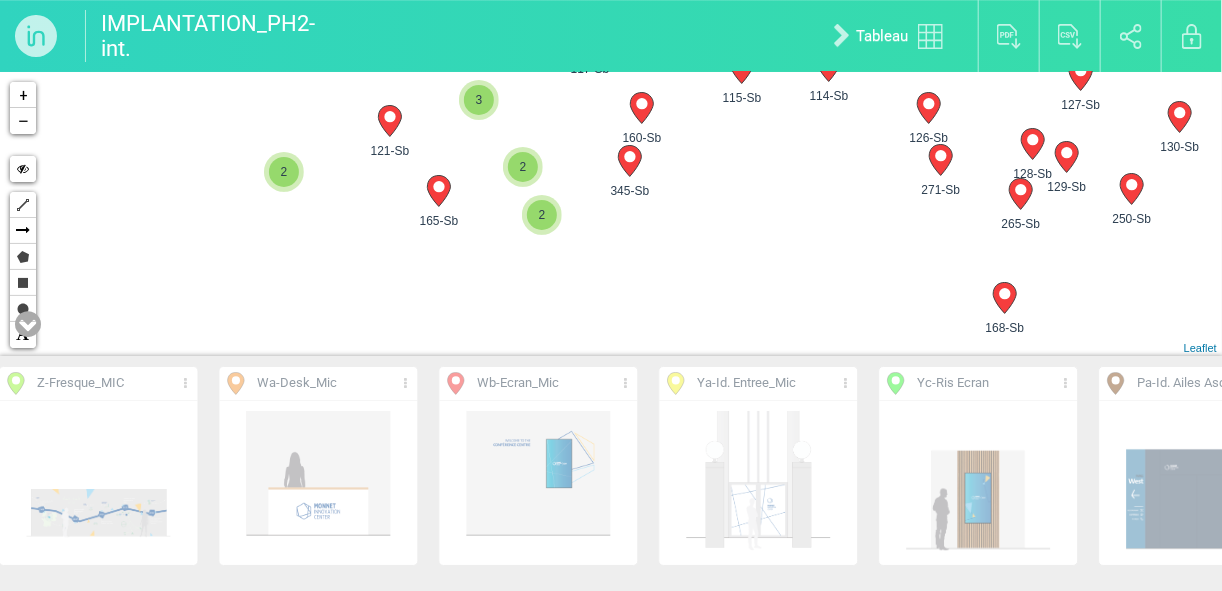 click at bounding box center [318, 483] 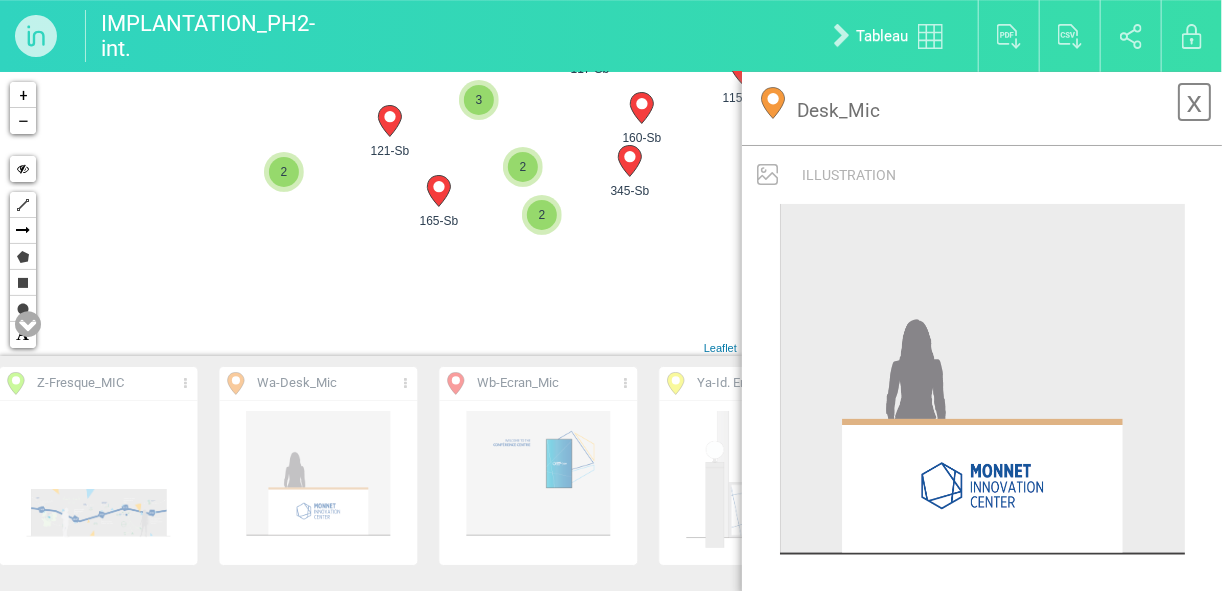 click on "x" at bounding box center [1194, 102] 